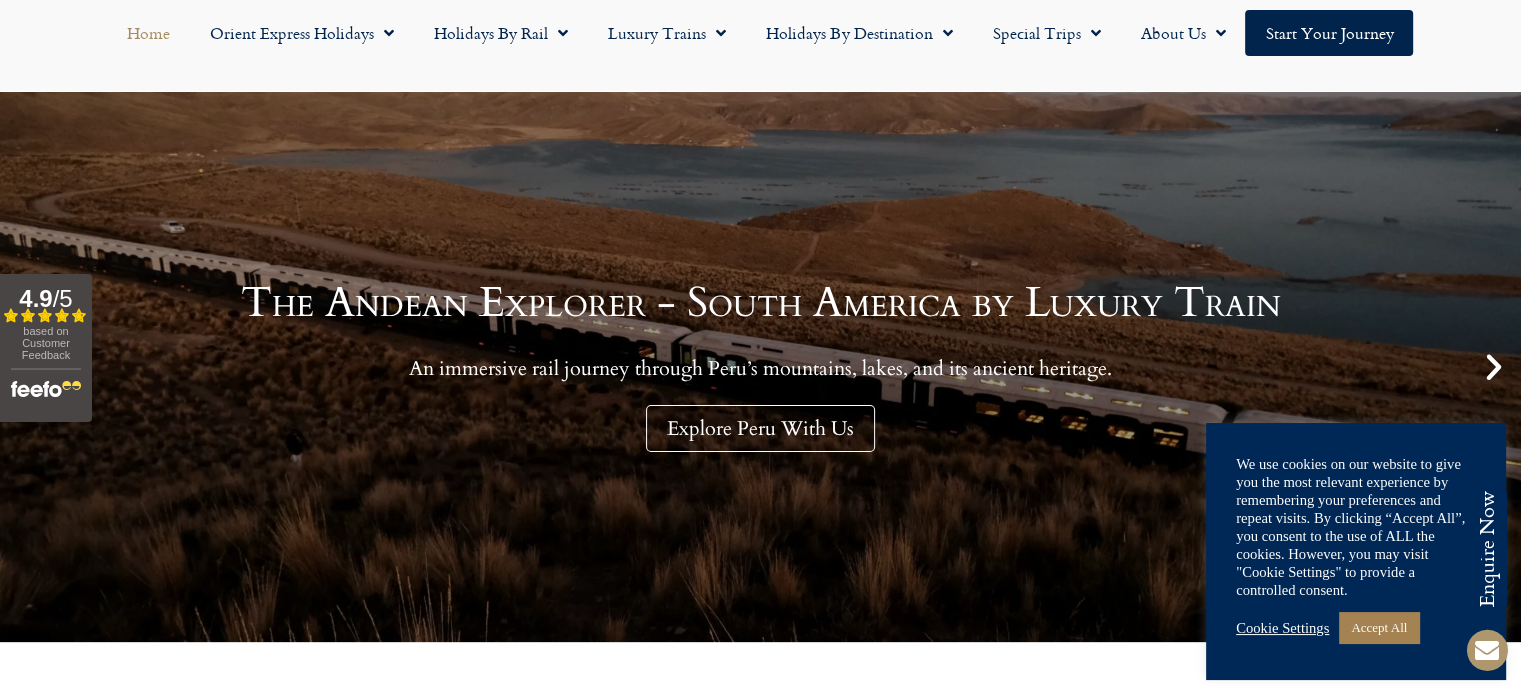 scroll, scrollTop: 668, scrollLeft: 0, axis: vertical 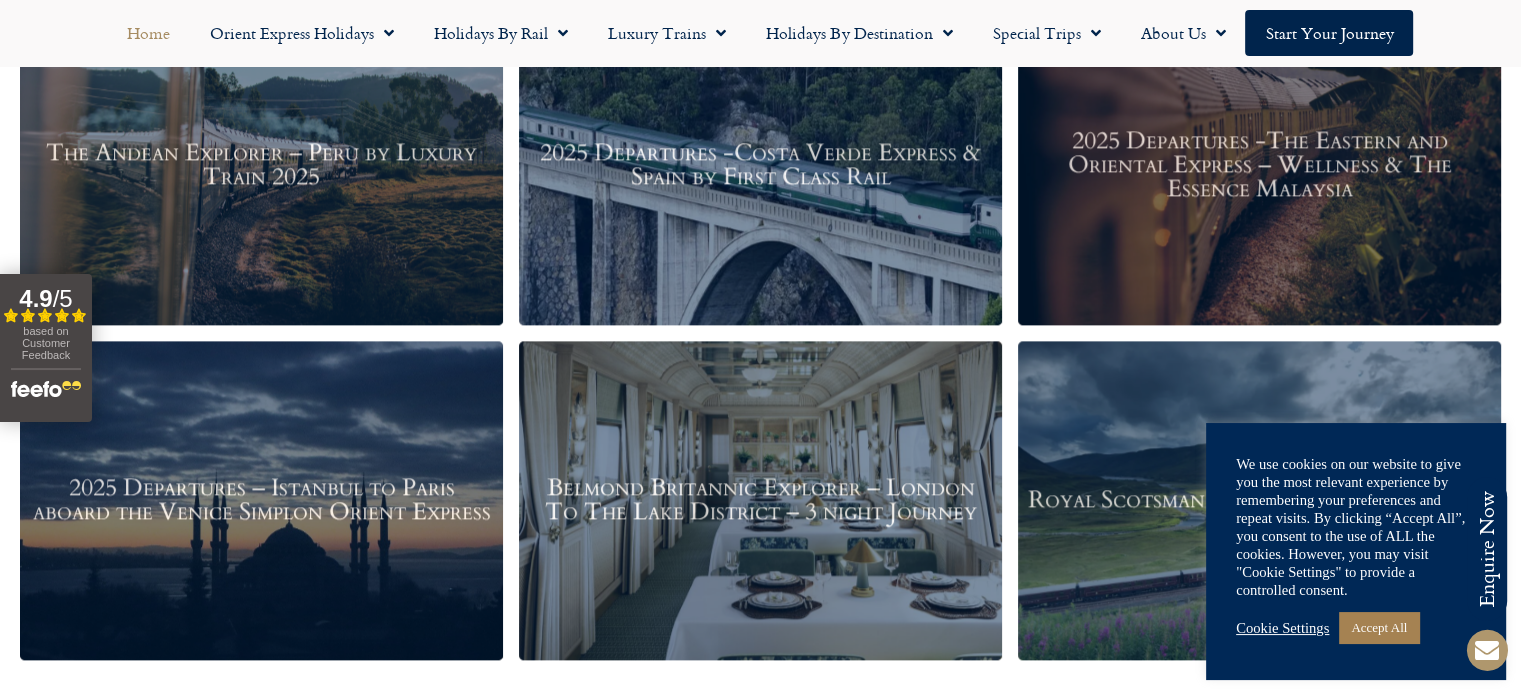 click on "Planet Rail
Online Enquiry
Please enter your details below, together with your enquiry and click Send.
Your name *
[NUMBER] + [NUMBER] = ?" at bounding box center (760, -2149) 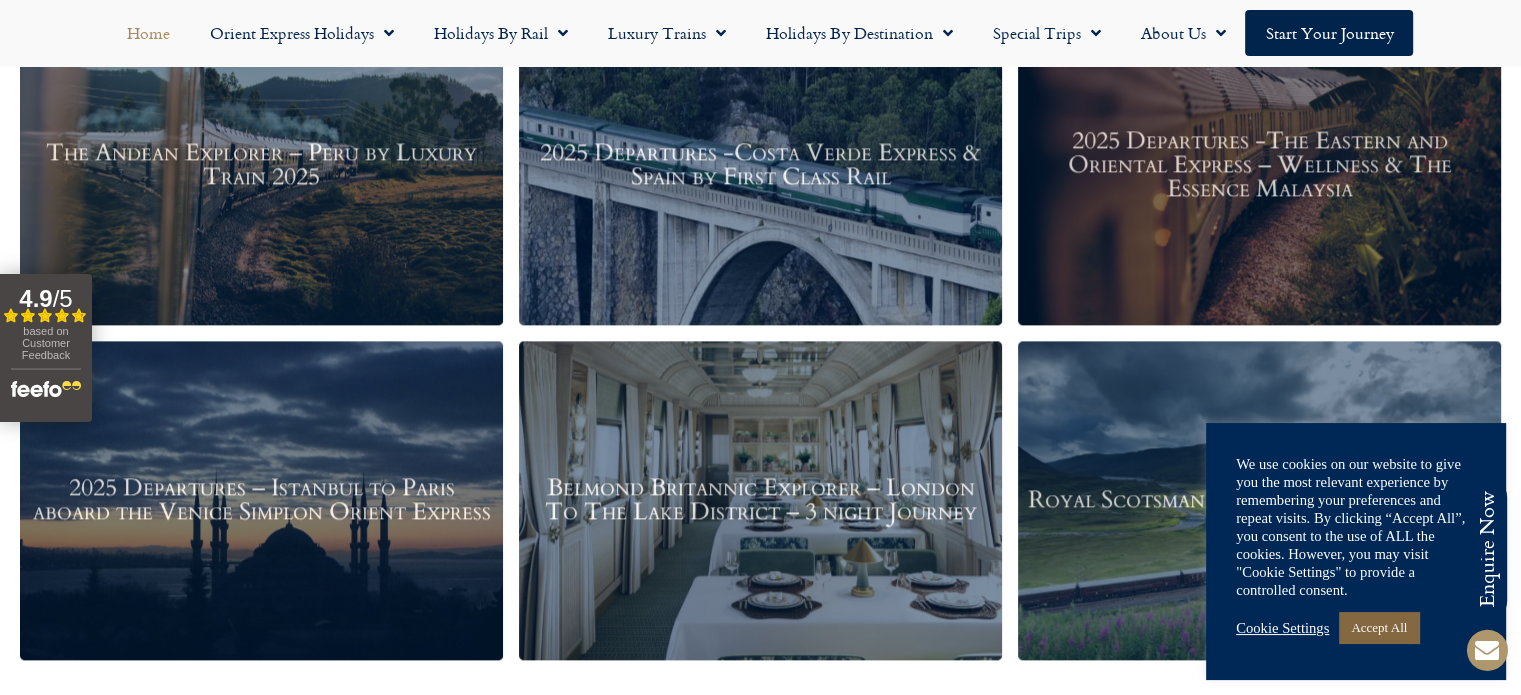 click on "Accept All" at bounding box center (1379, 627) 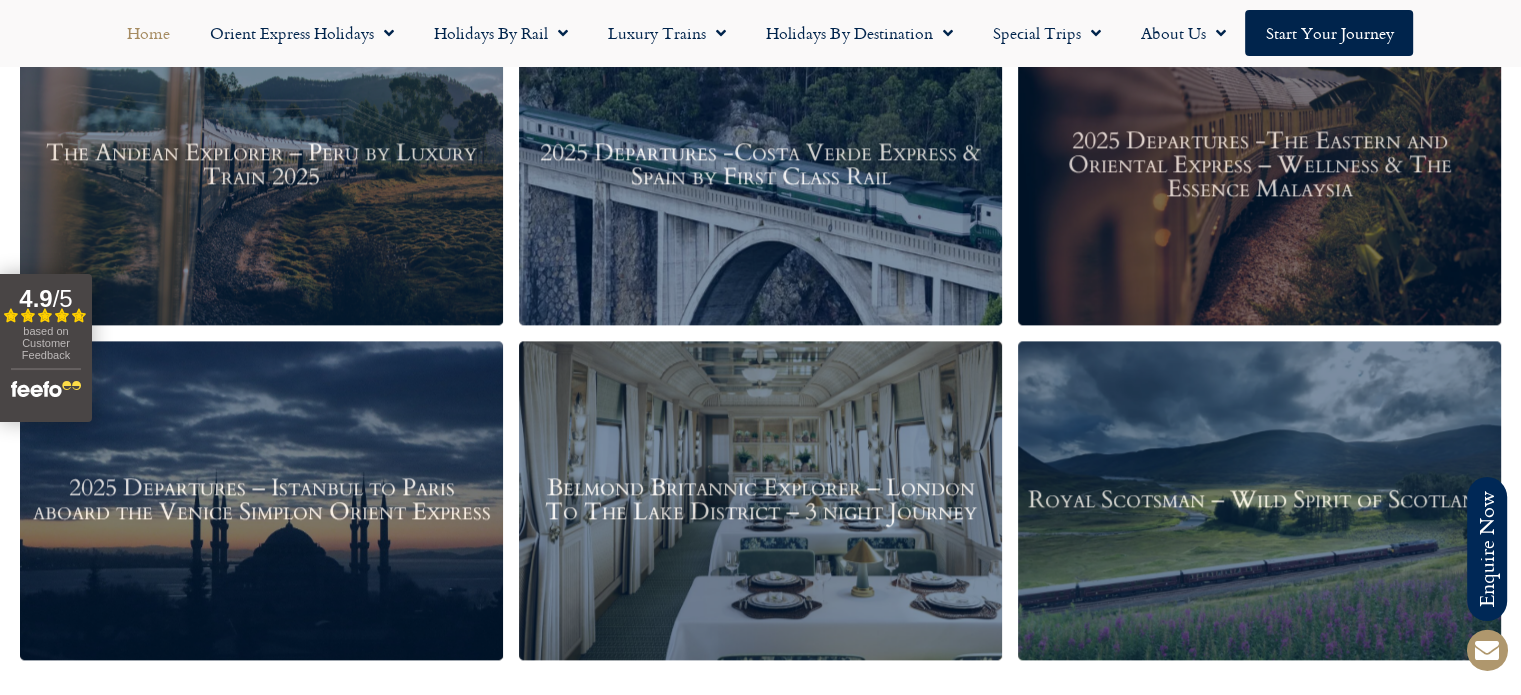click on "2025 Departures -The Eastern and Oriental Express – Wellness & The Essence Malaysia" at bounding box center [1259, 166] 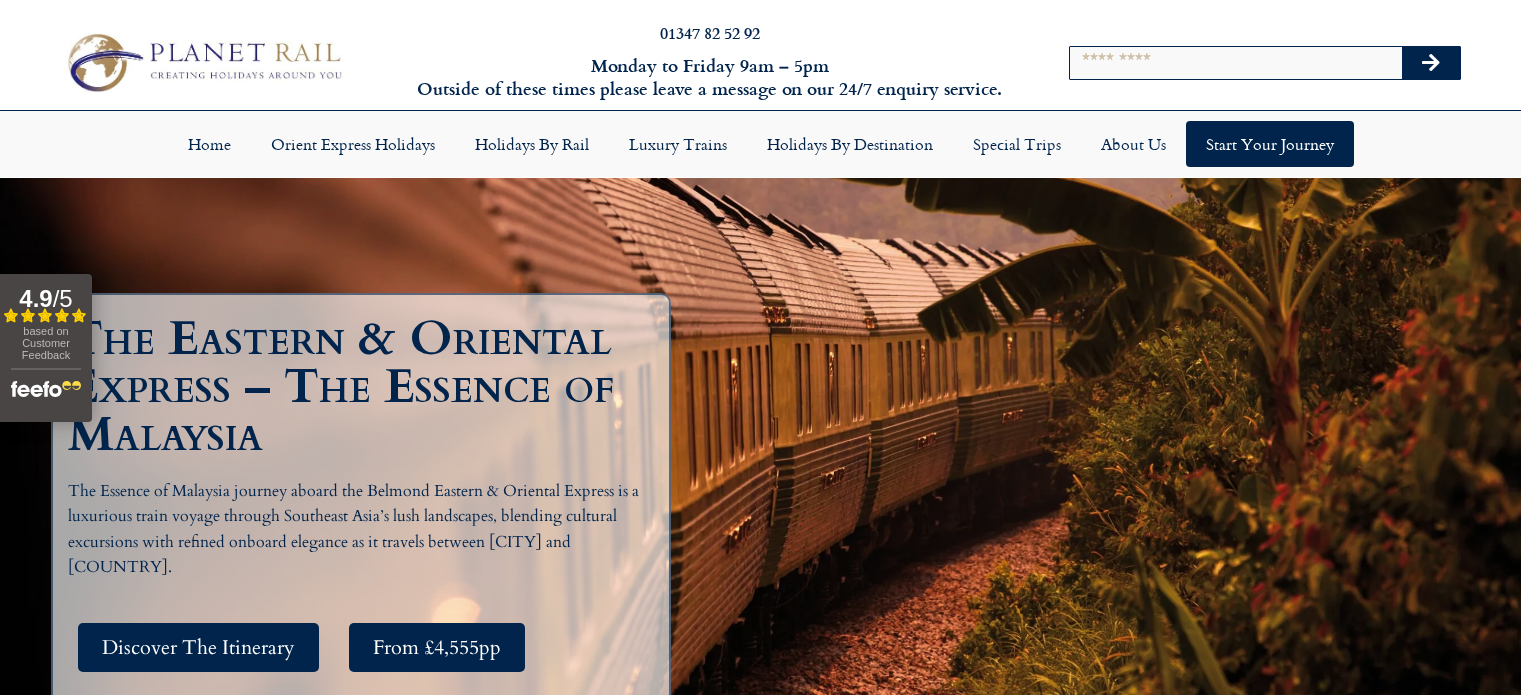 scroll, scrollTop: 0, scrollLeft: 0, axis: both 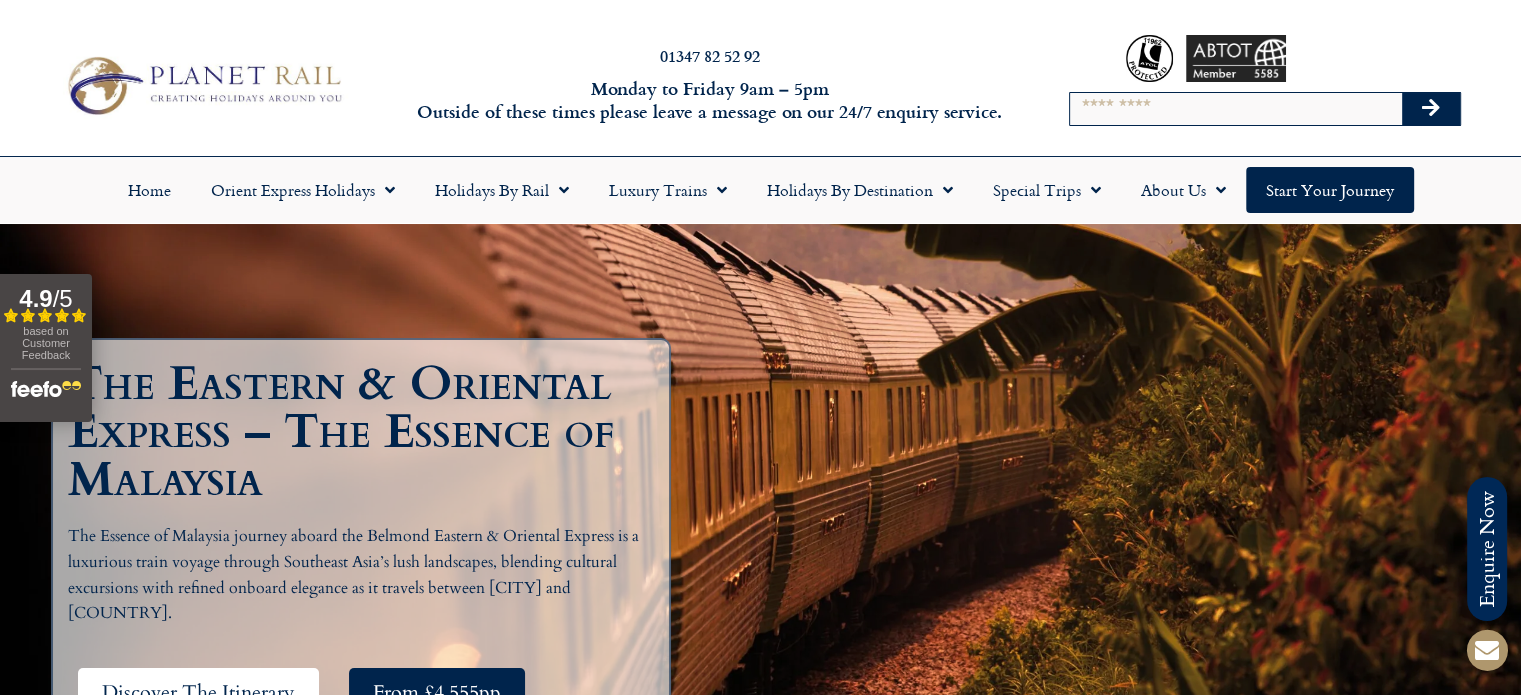 click on "Discover The Itinerary" at bounding box center (198, 692) 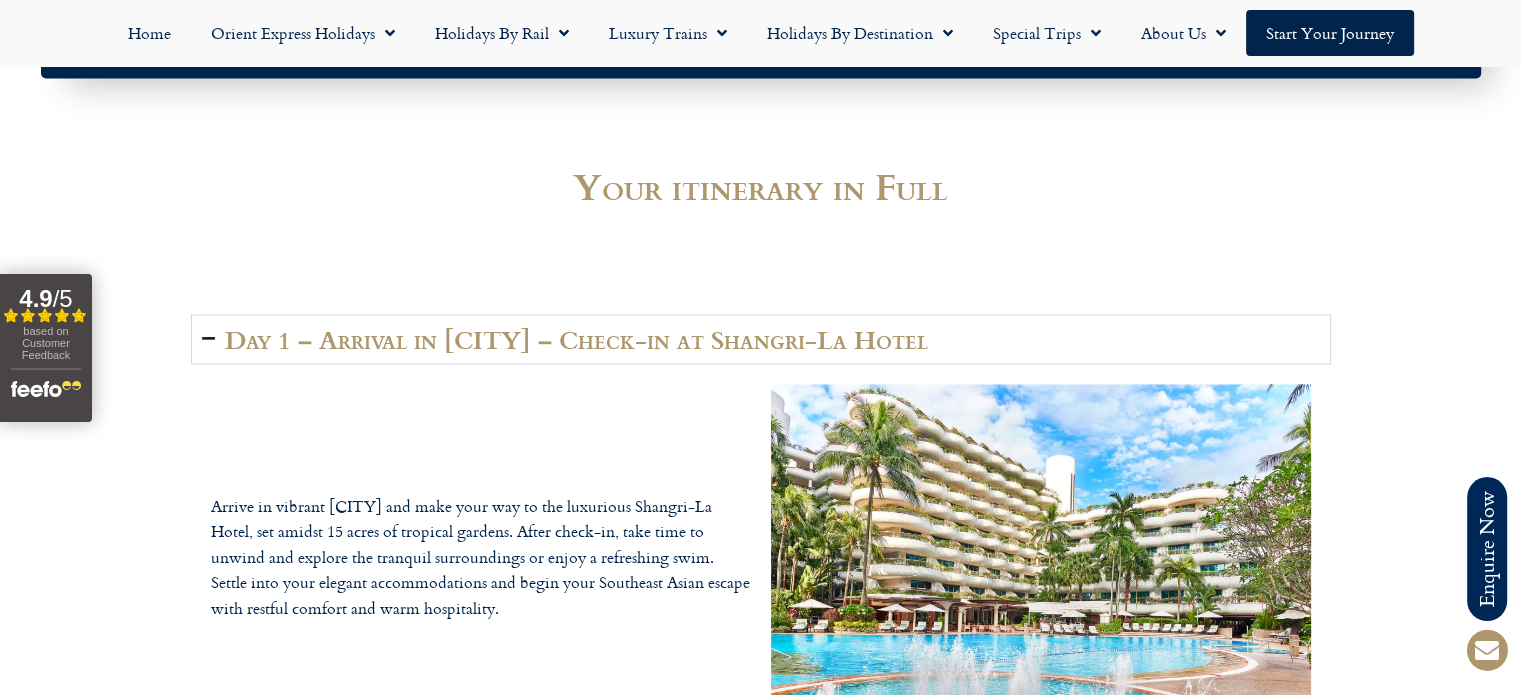 scroll, scrollTop: 3049, scrollLeft: 0, axis: vertical 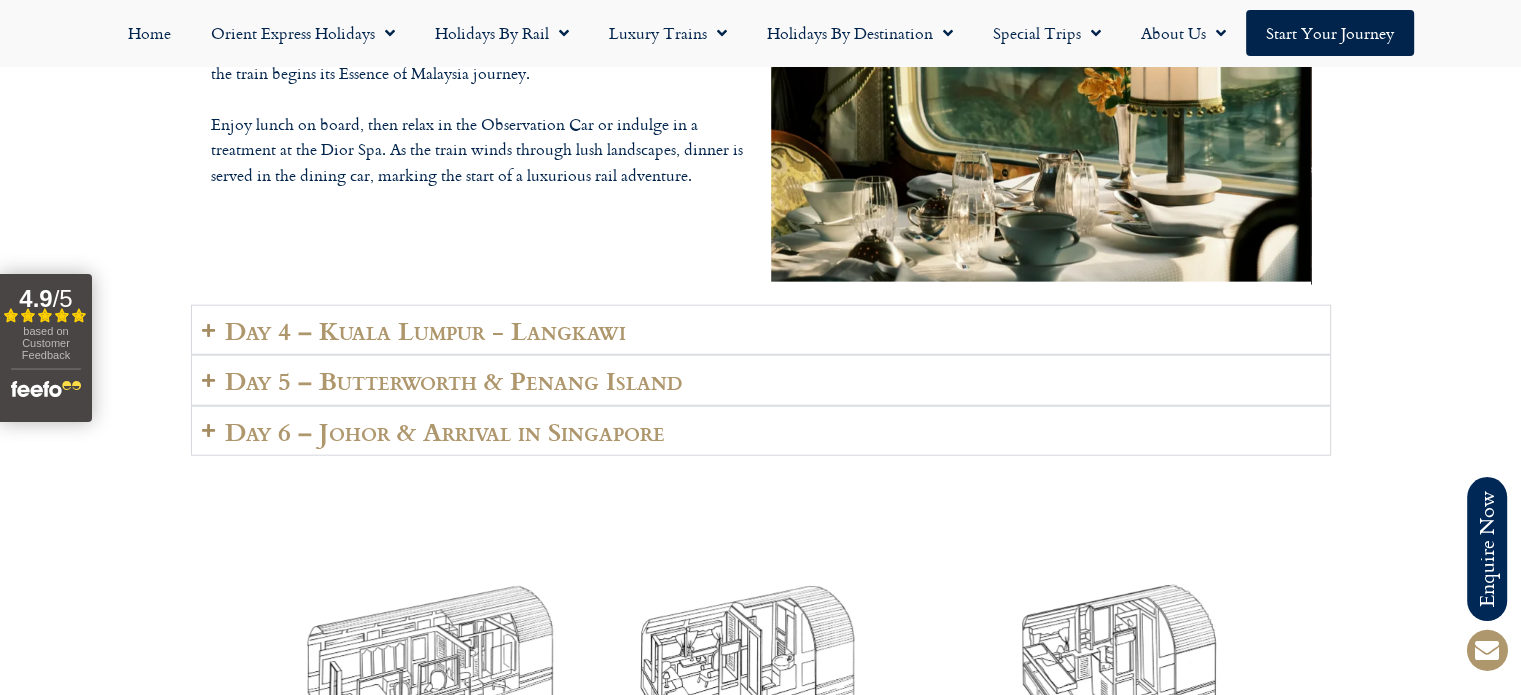 click on "Day 4 – Kuala Lumpur - Langkawi" at bounding box center [425, 330] 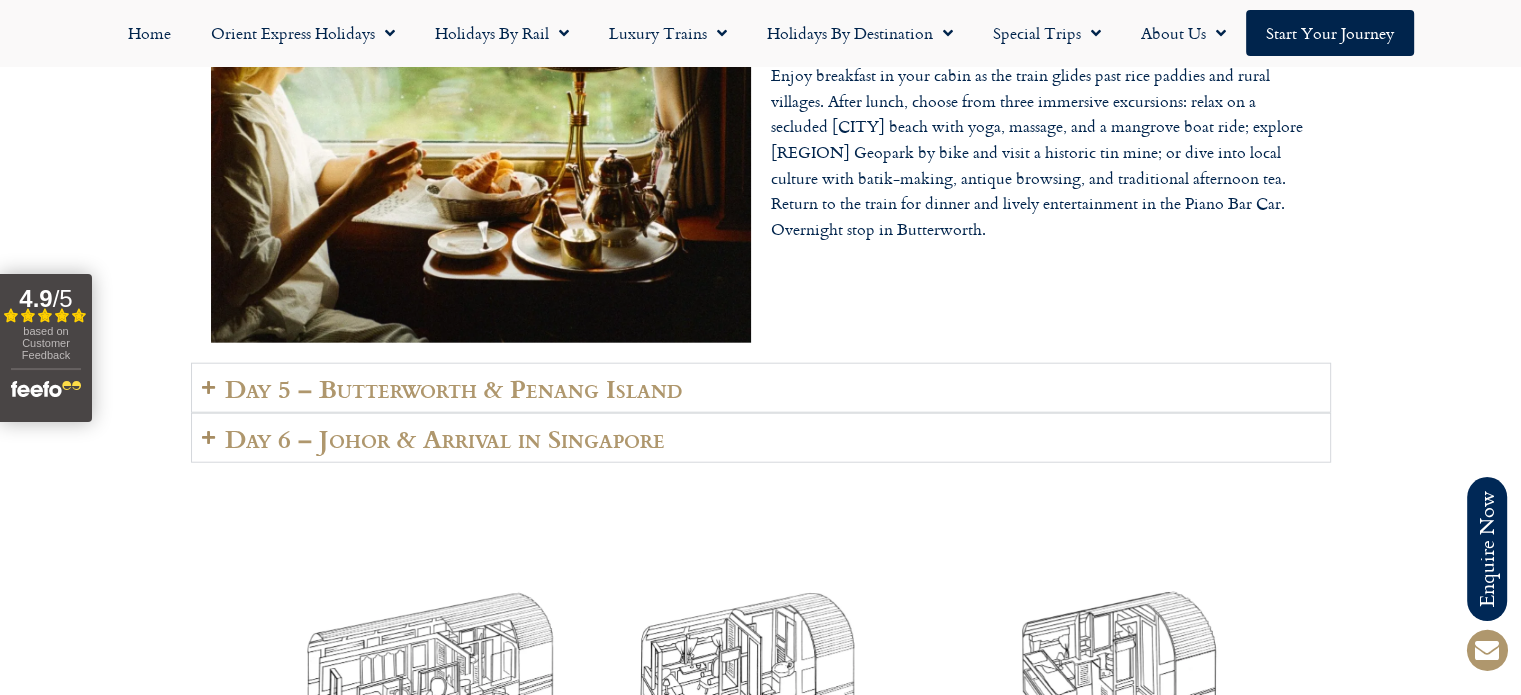 click on "Day 5 – Butterworth & Penang Island" at bounding box center [453, 388] 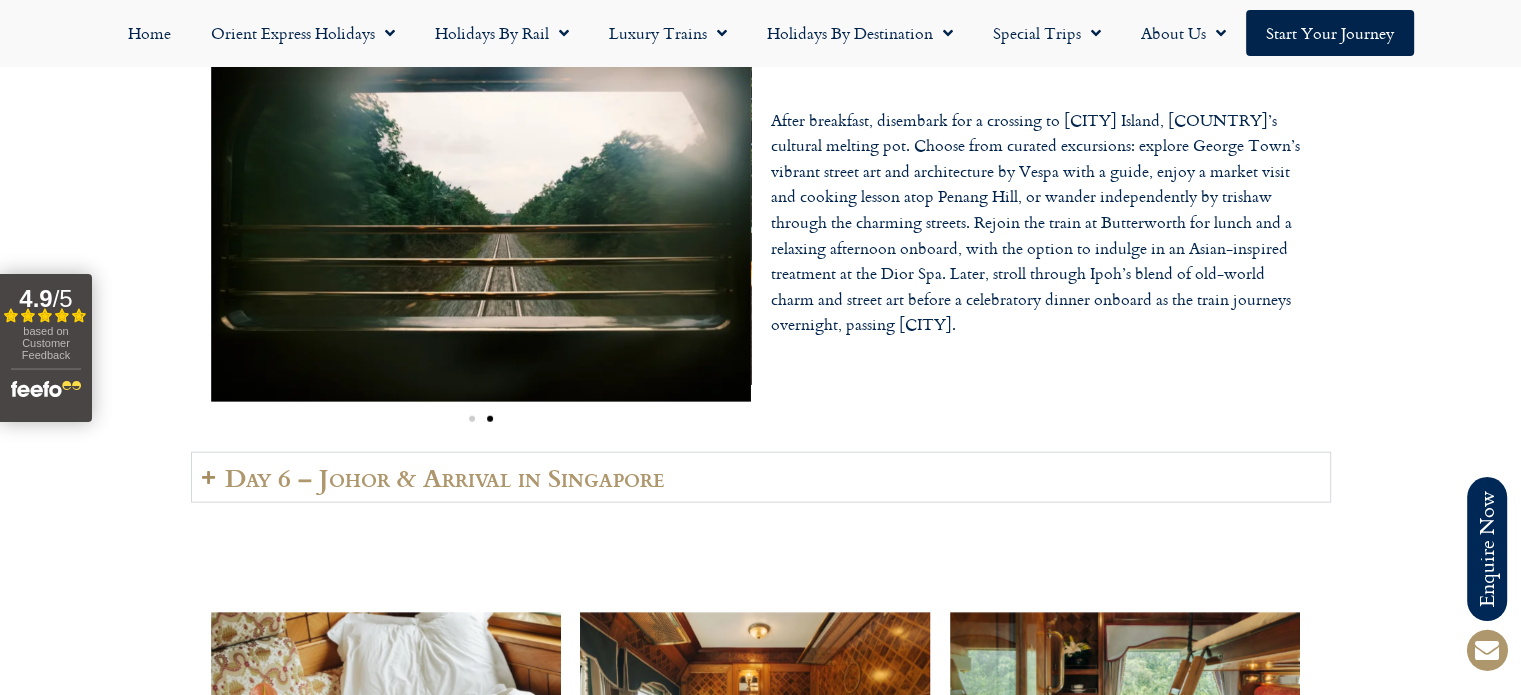 click on "Day 6 – Johor & Arrival in Singapore" at bounding box center [445, 477] 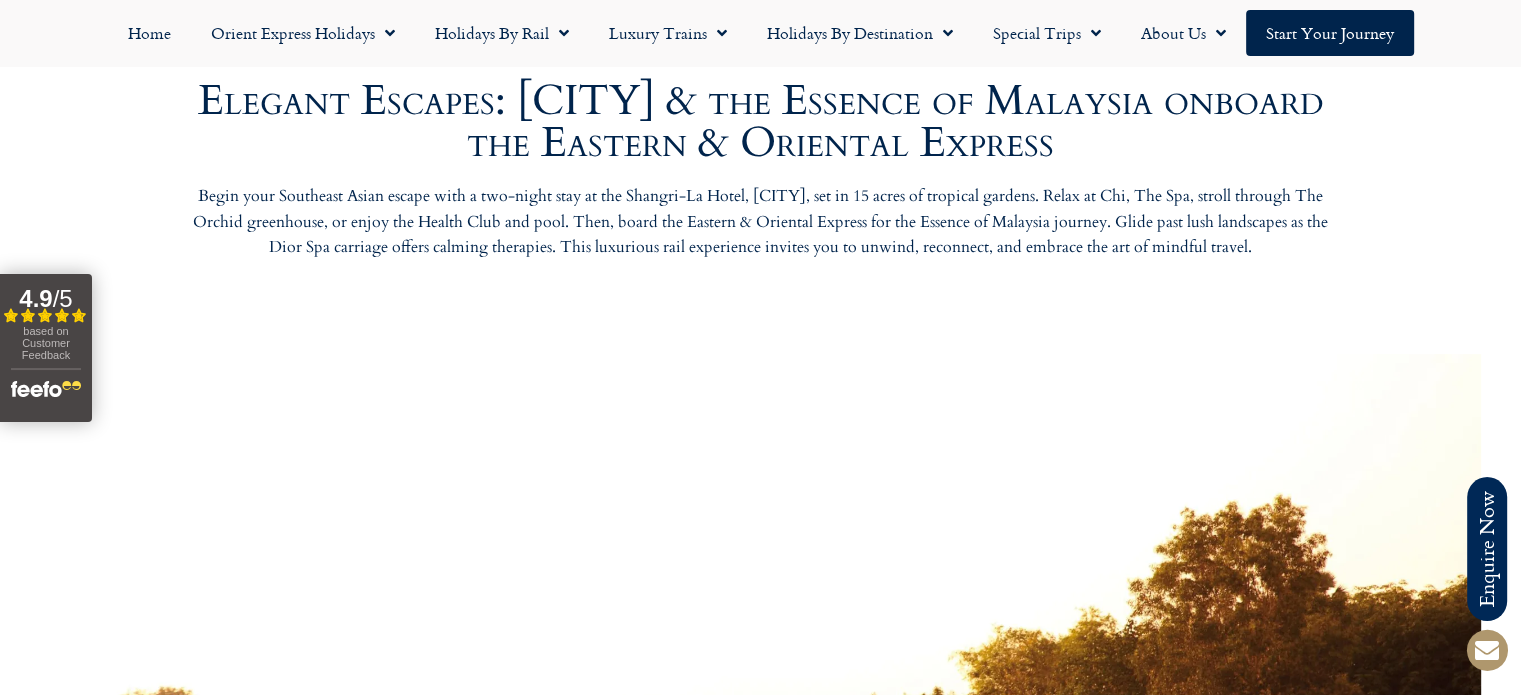 scroll, scrollTop: 0, scrollLeft: 0, axis: both 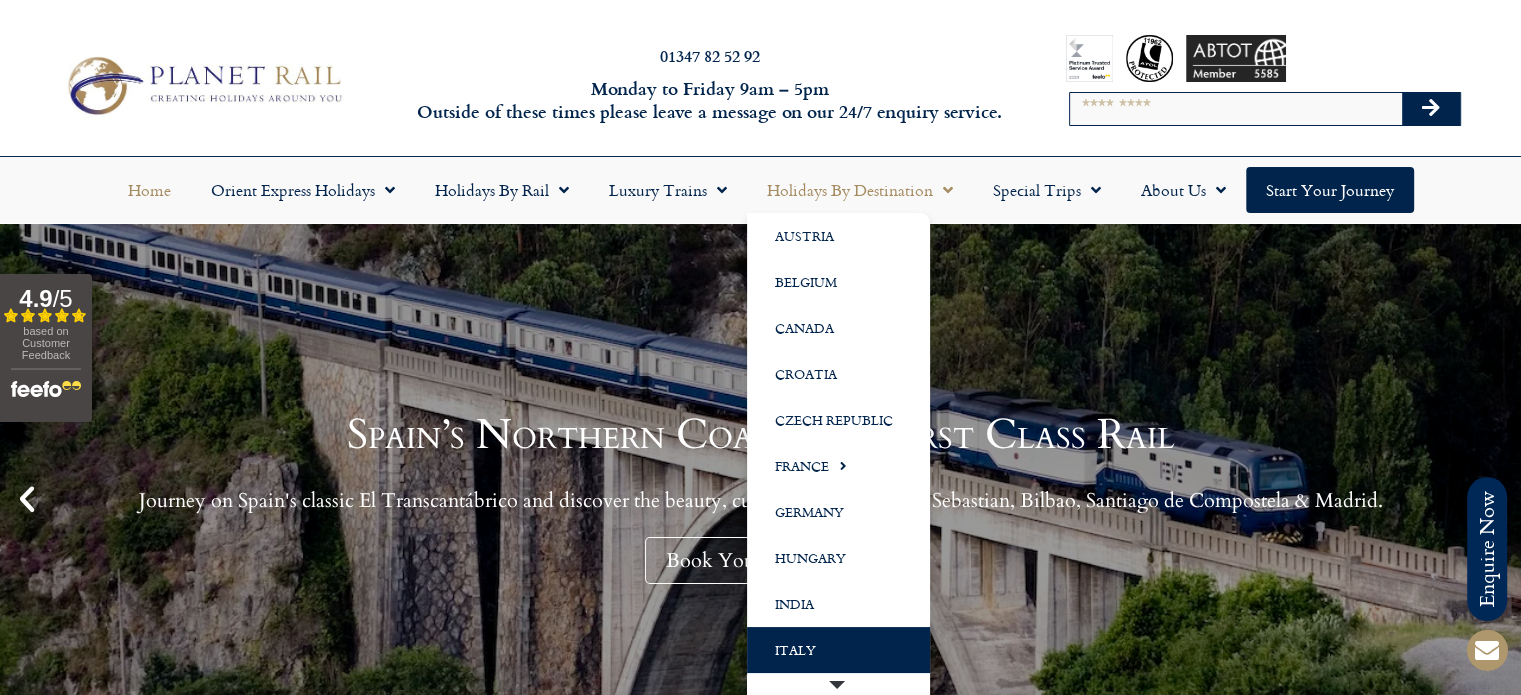 click on "Italy" 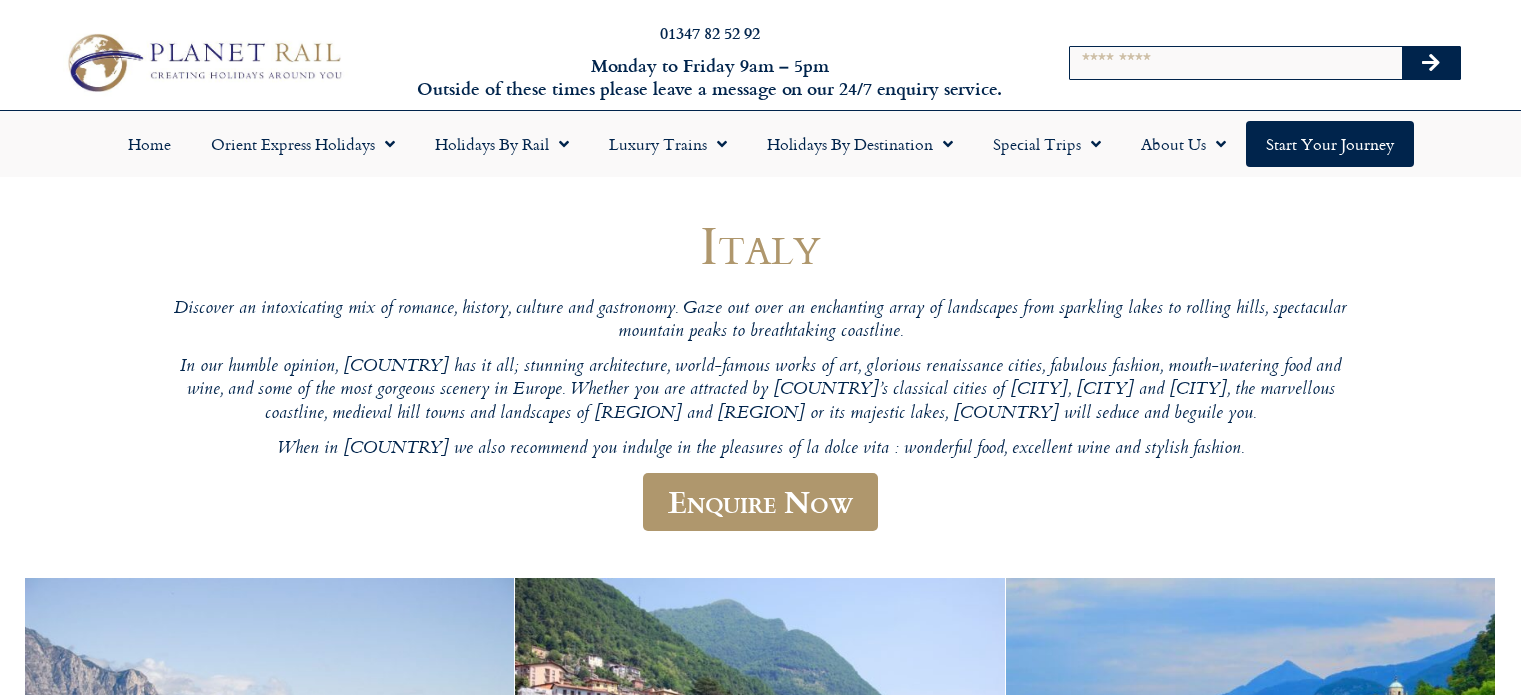 scroll, scrollTop: 0, scrollLeft: 0, axis: both 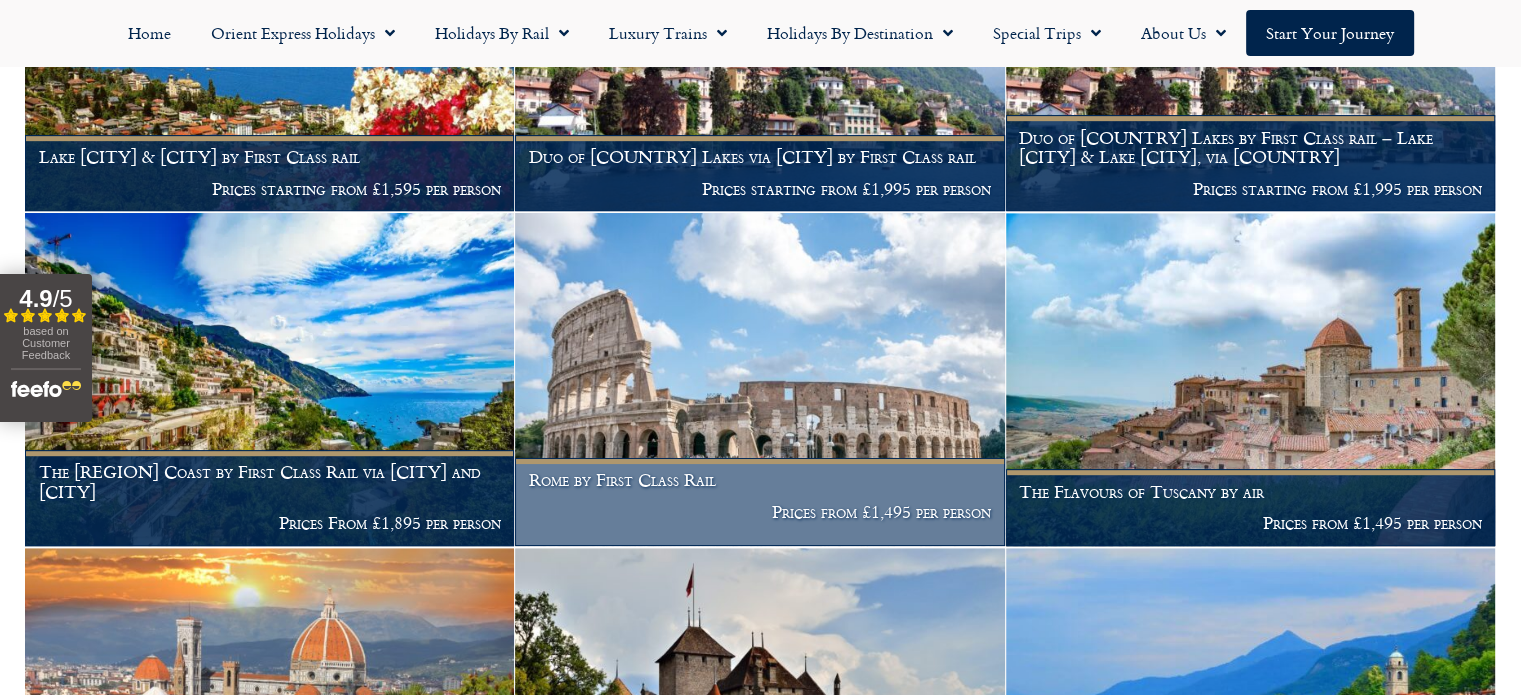 click on "Rome by First Class Rail" at bounding box center (760, 480) 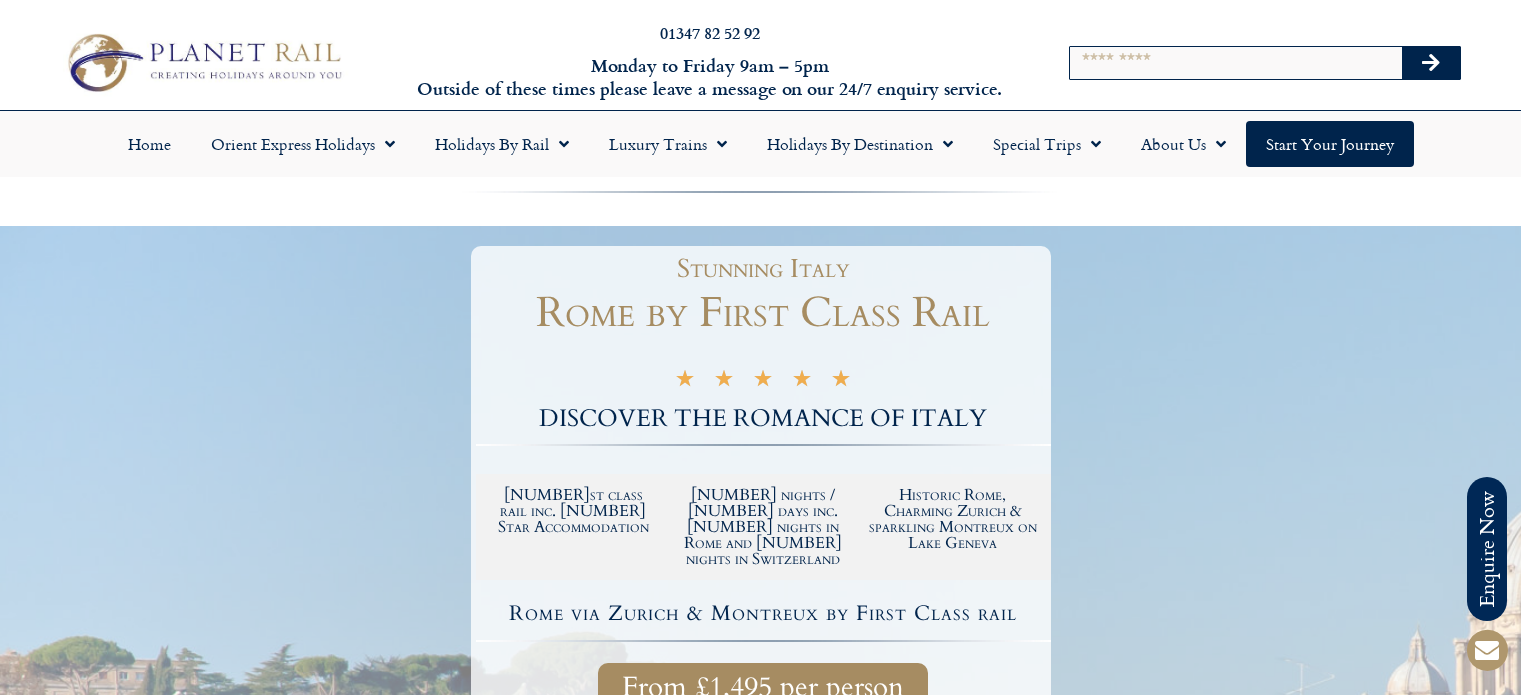 scroll, scrollTop: 0, scrollLeft: 0, axis: both 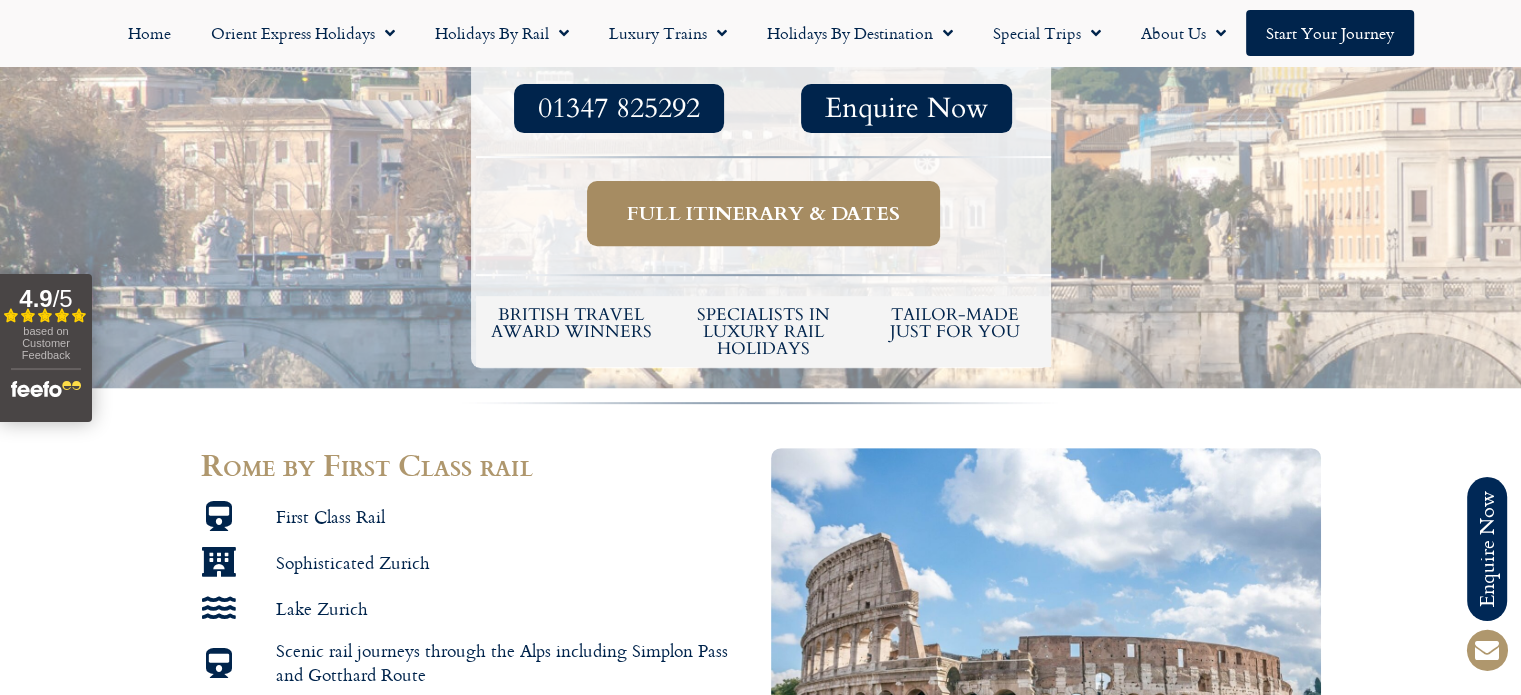 click on "Full itinerary & dates" at bounding box center (763, 213) 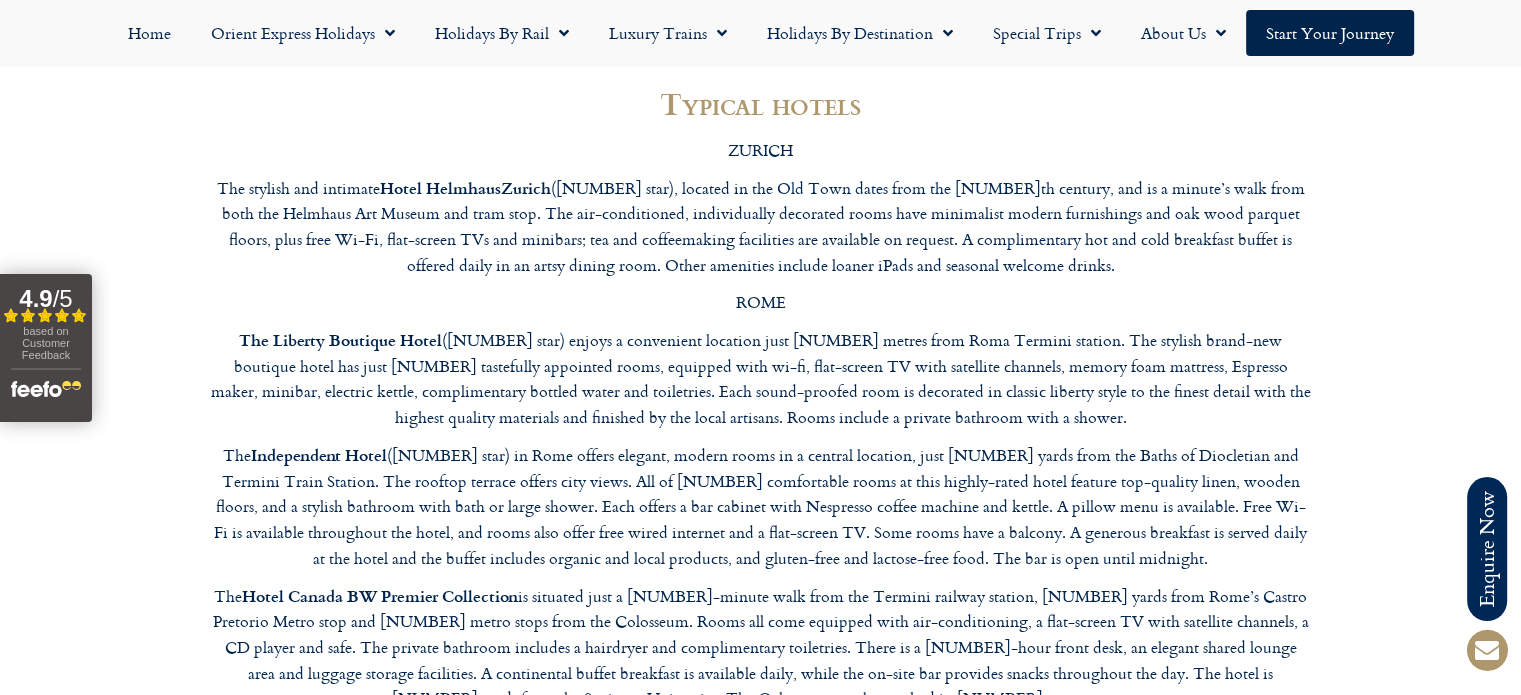 scroll, scrollTop: 4879, scrollLeft: 0, axis: vertical 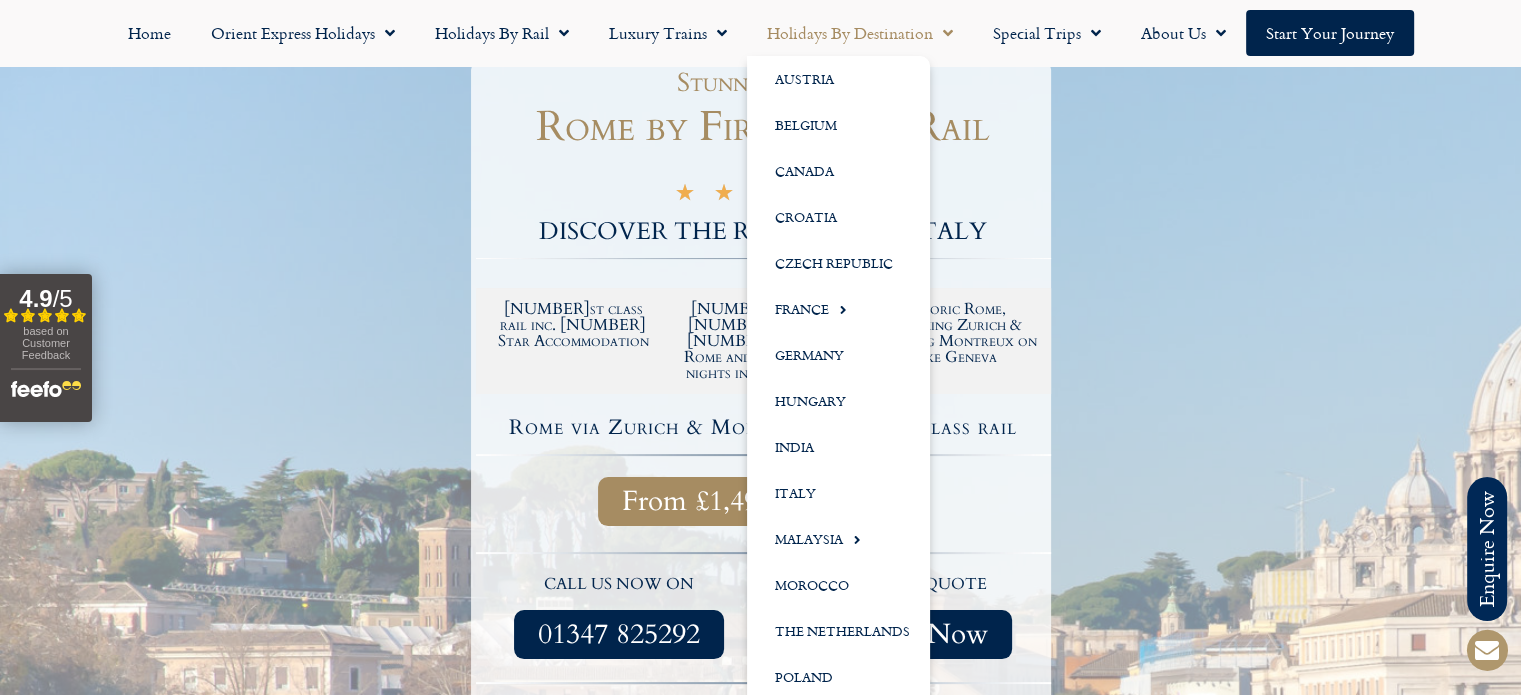 click on "Holidays by Destination" 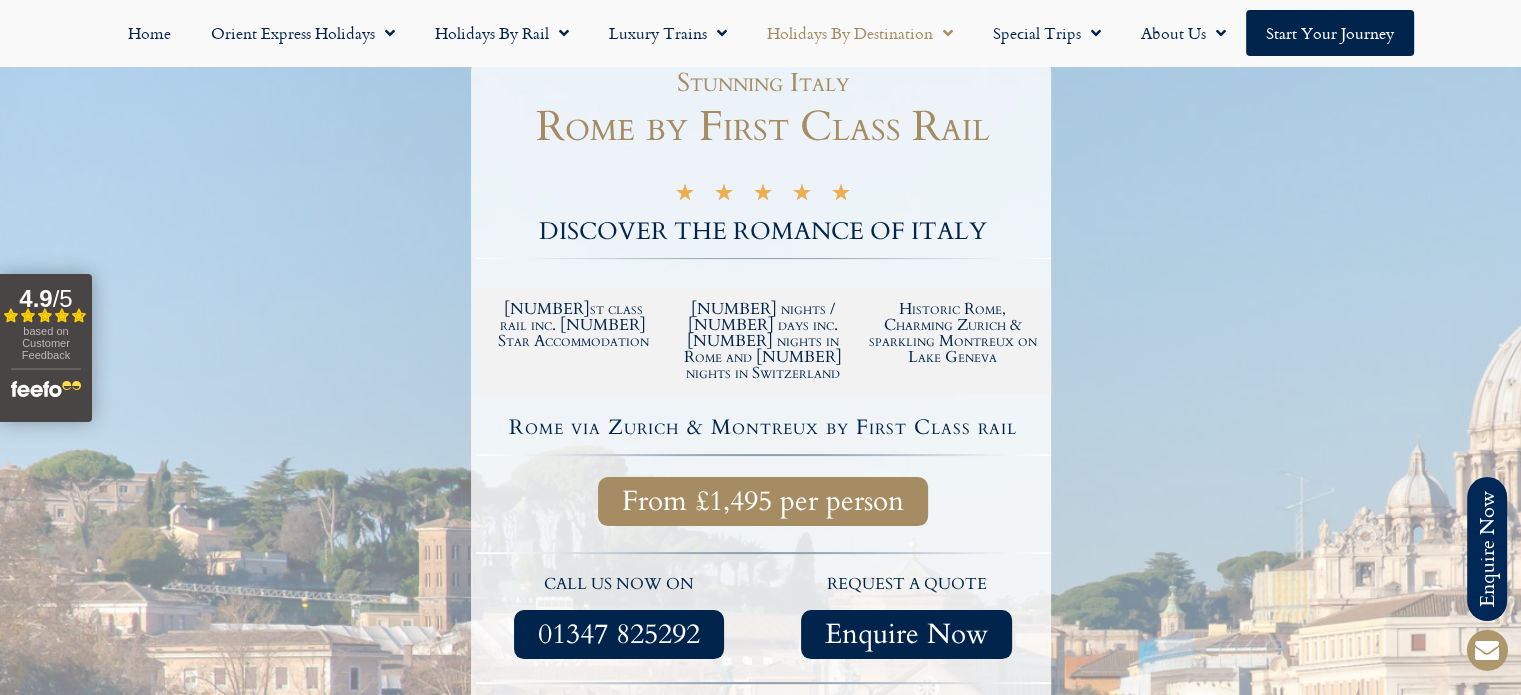 click on "Holidays by Destination" 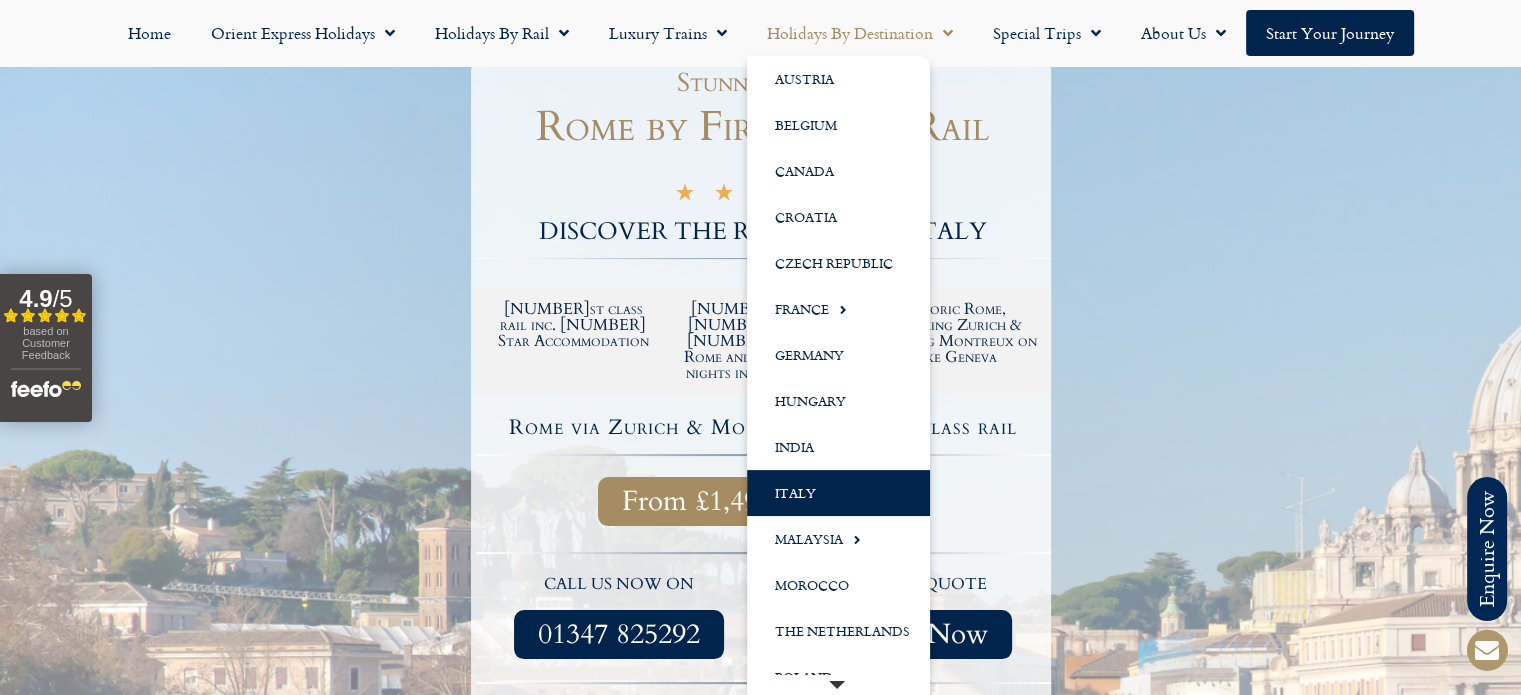 click on "Italy" 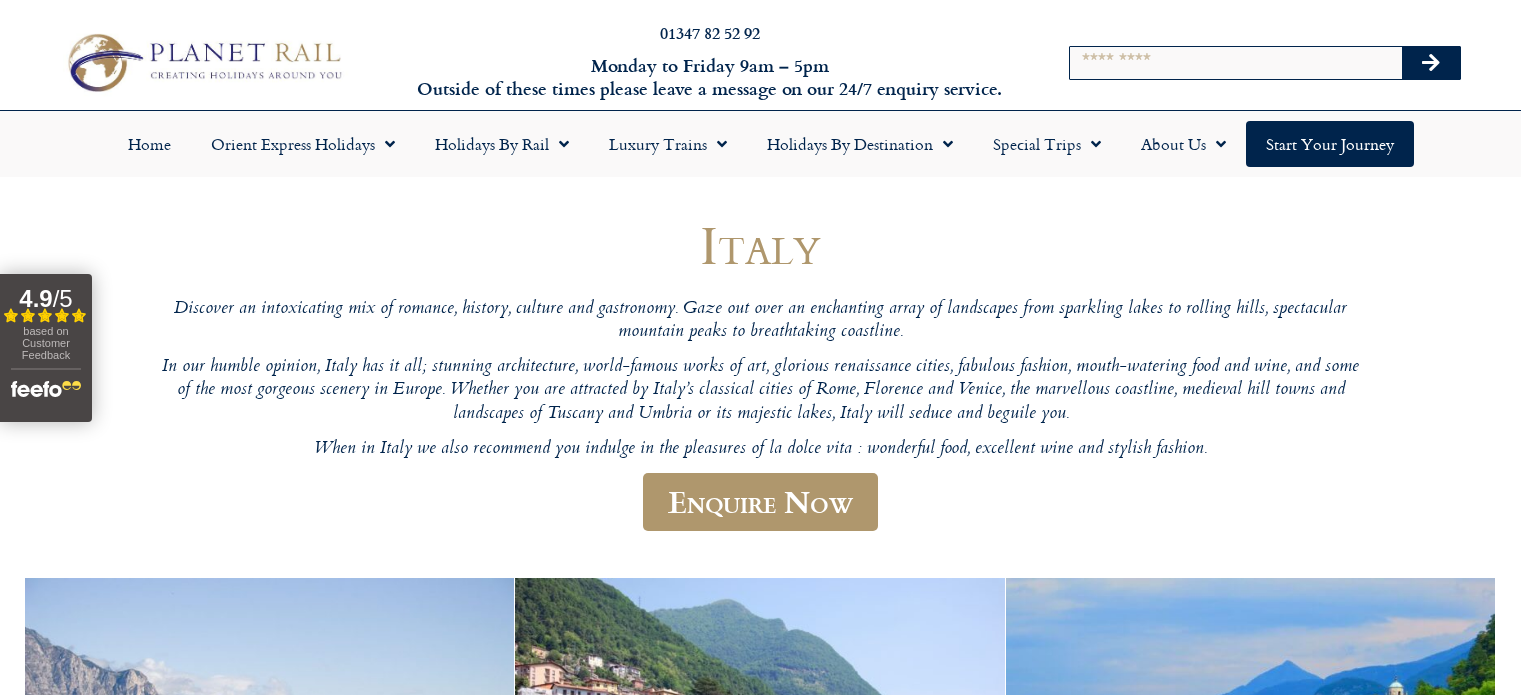scroll, scrollTop: 0, scrollLeft: 0, axis: both 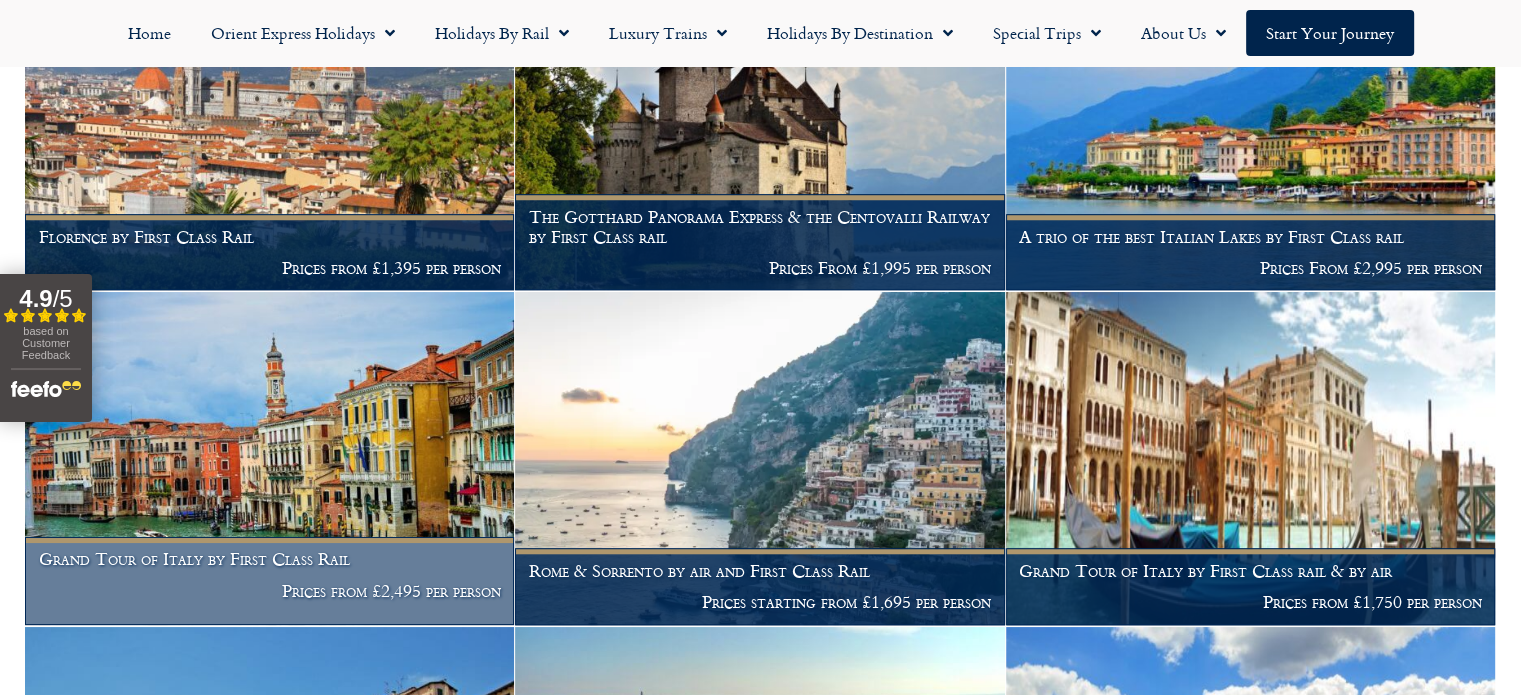 click on "Prices from £2,495 per person" at bounding box center [270, 591] 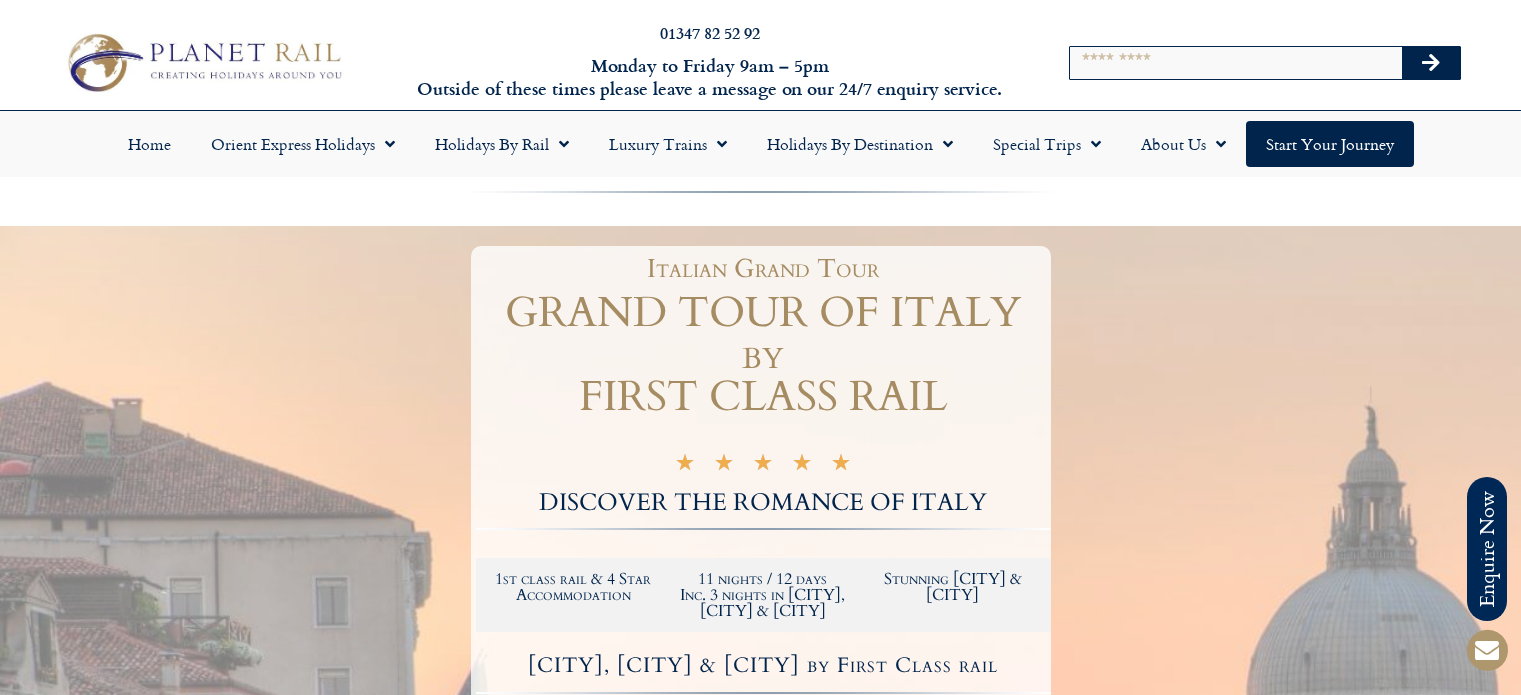 scroll, scrollTop: 0, scrollLeft: 0, axis: both 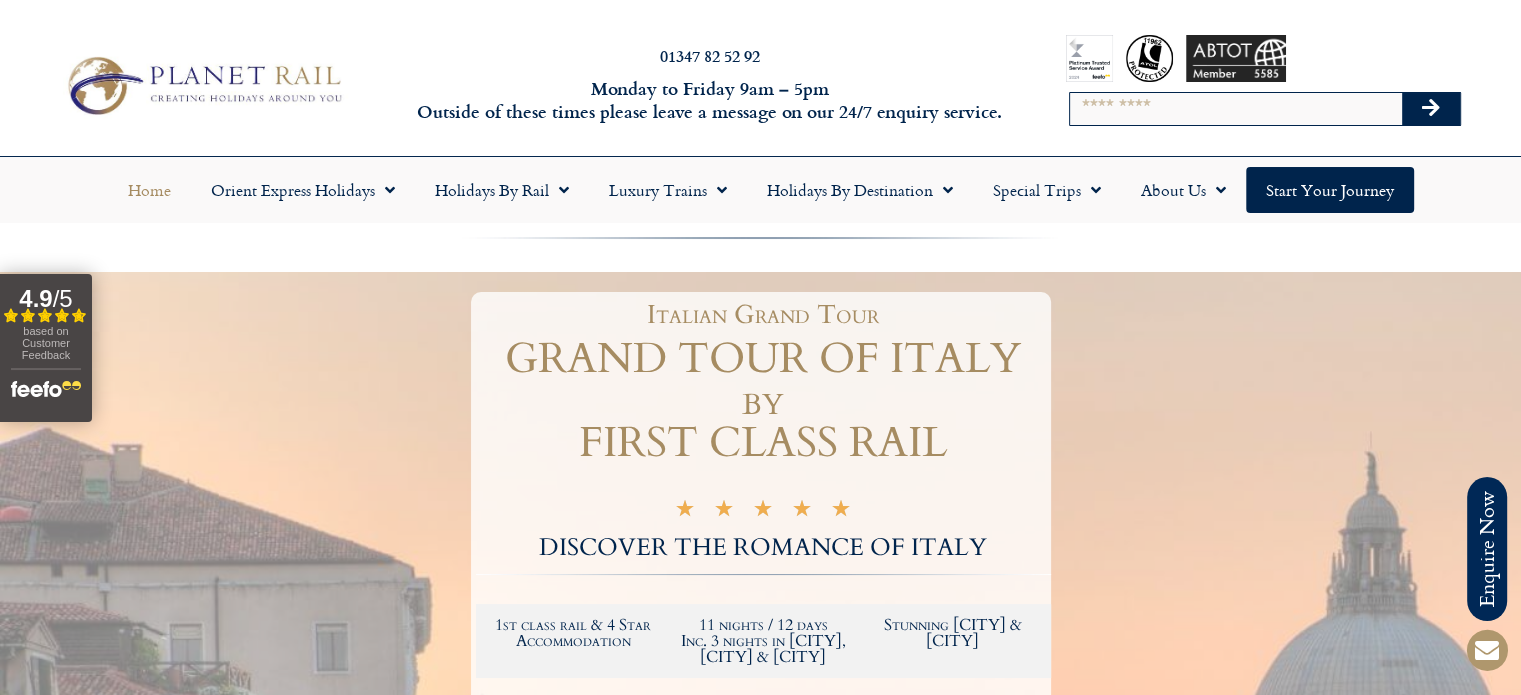 click on "Home" 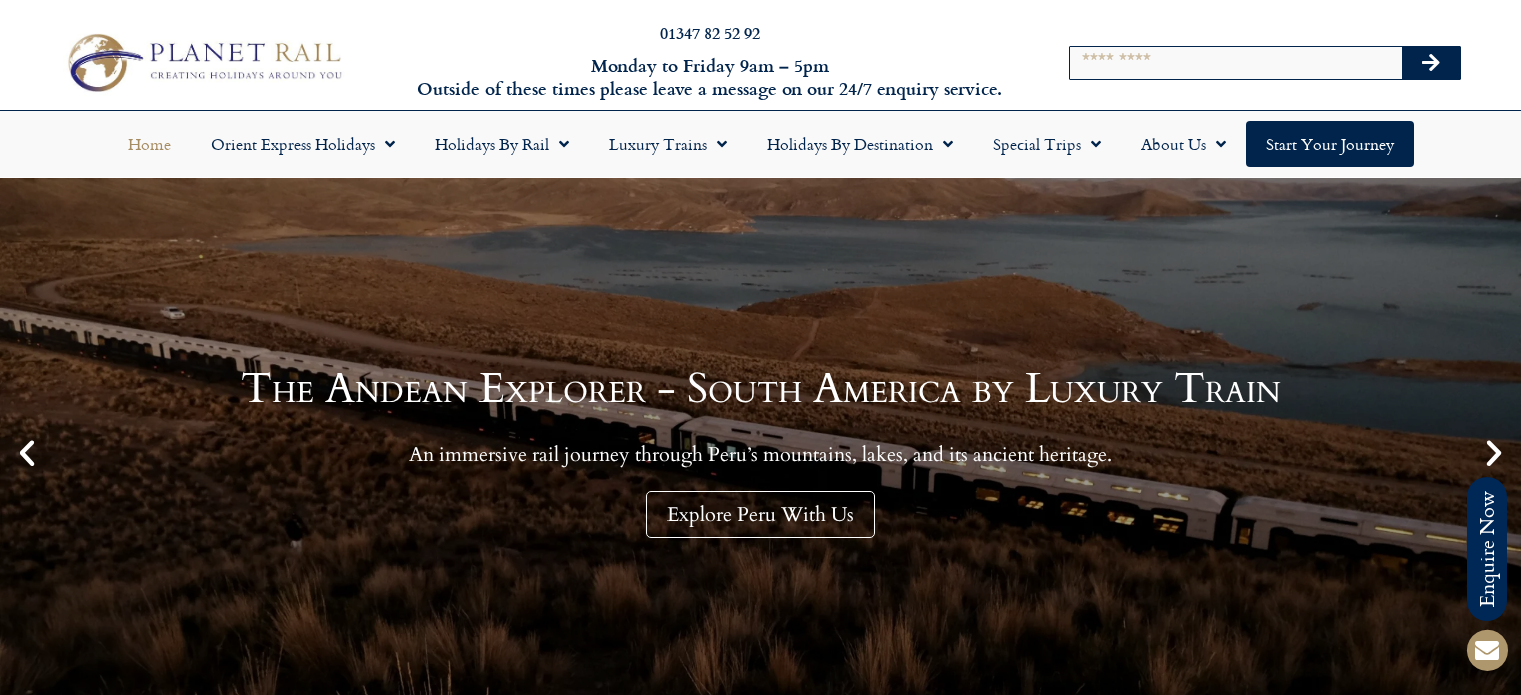 scroll, scrollTop: 0, scrollLeft: 0, axis: both 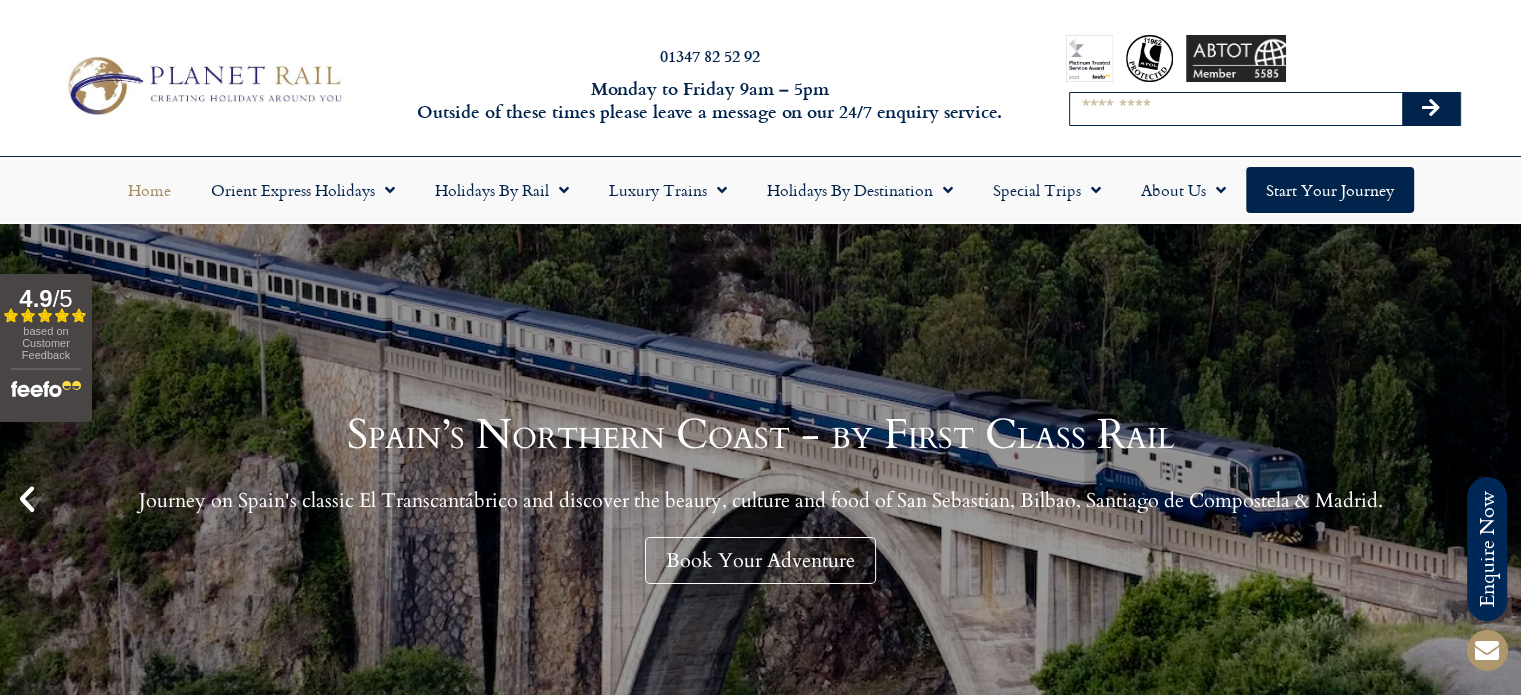 click on "Search" at bounding box center [1236, 109] 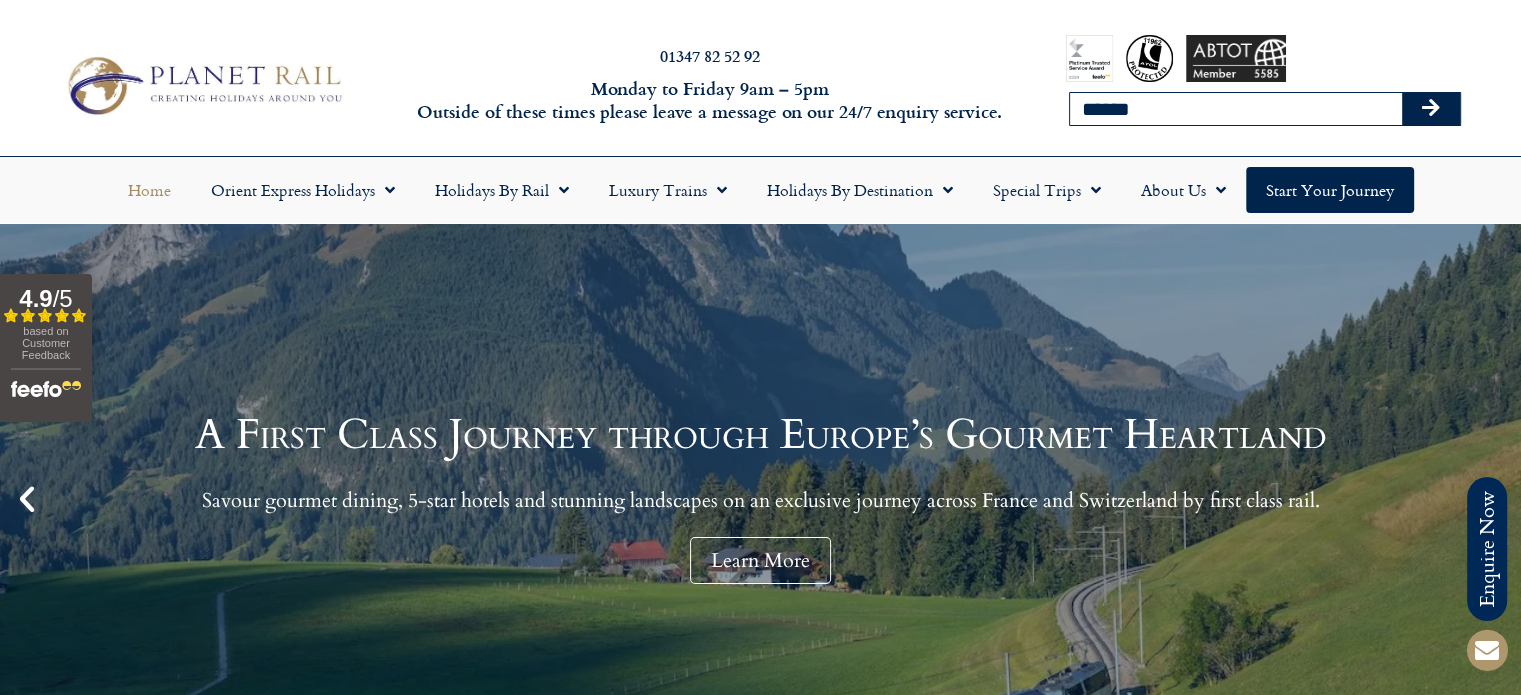 type on "******" 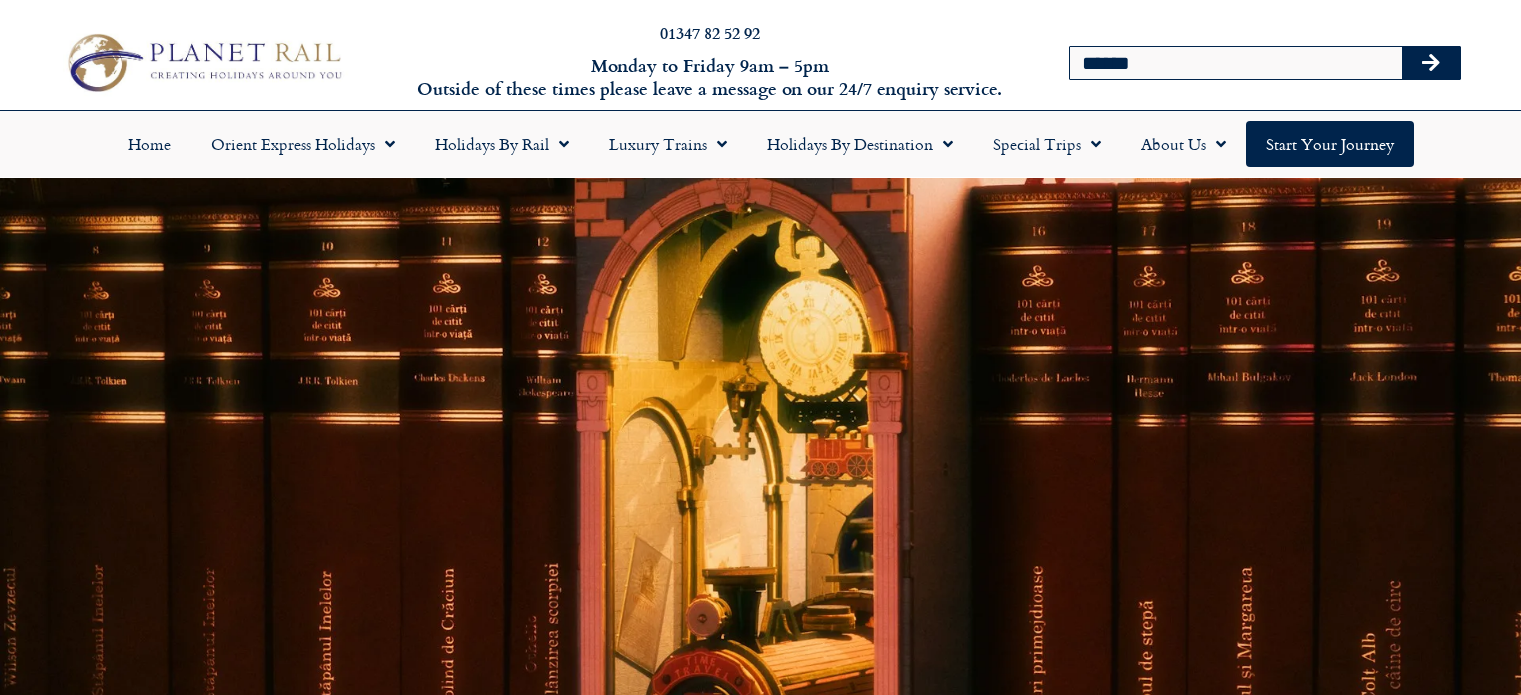 scroll, scrollTop: 0, scrollLeft: 0, axis: both 